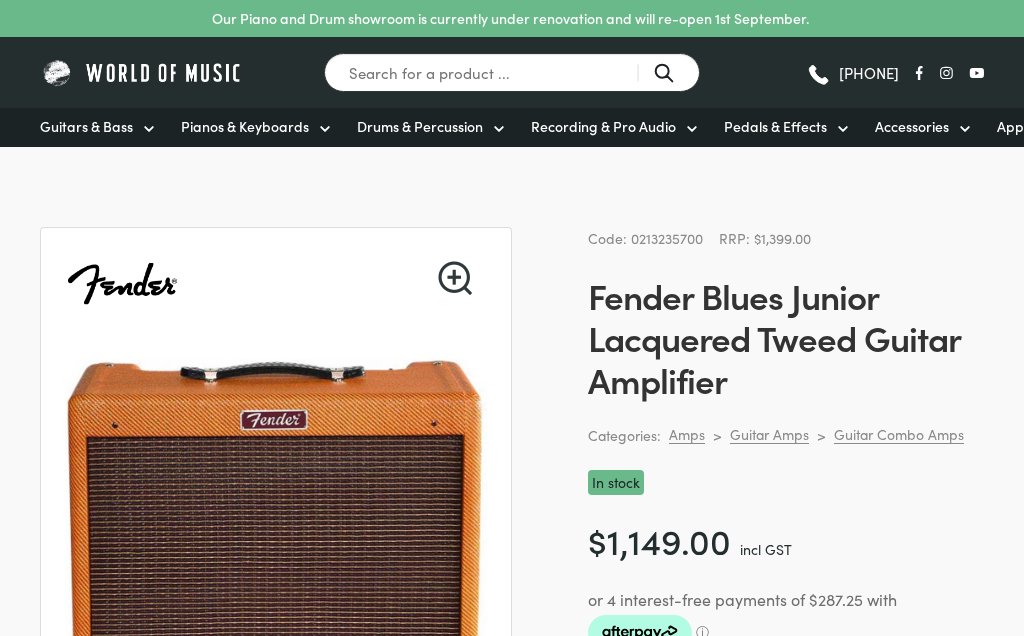 scroll, scrollTop: 0, scrollLeft: 0, axis: both 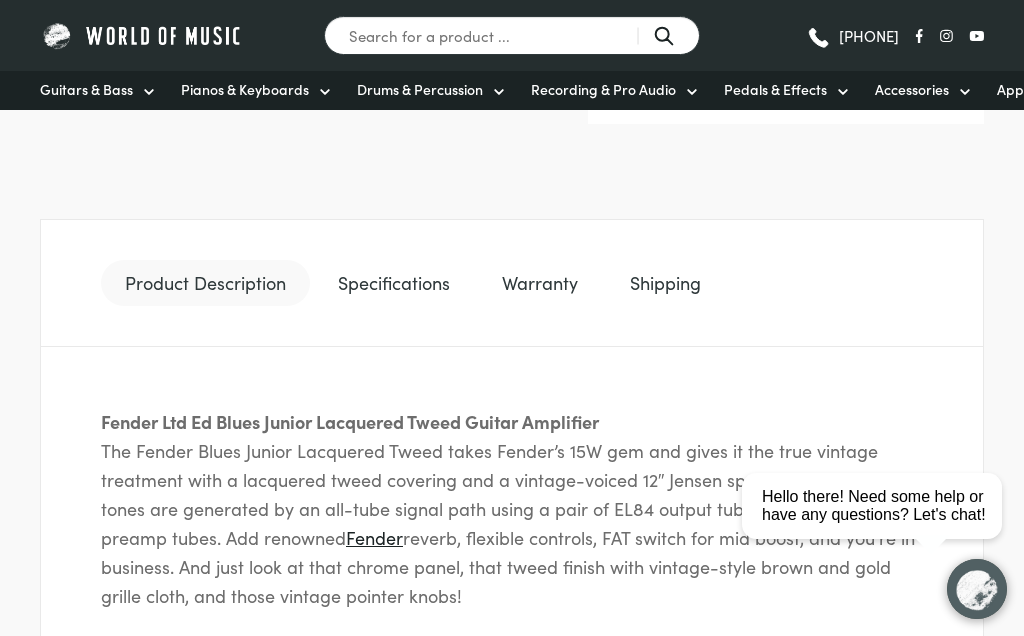 click on "Specifications" at bounding box center [394, 283] 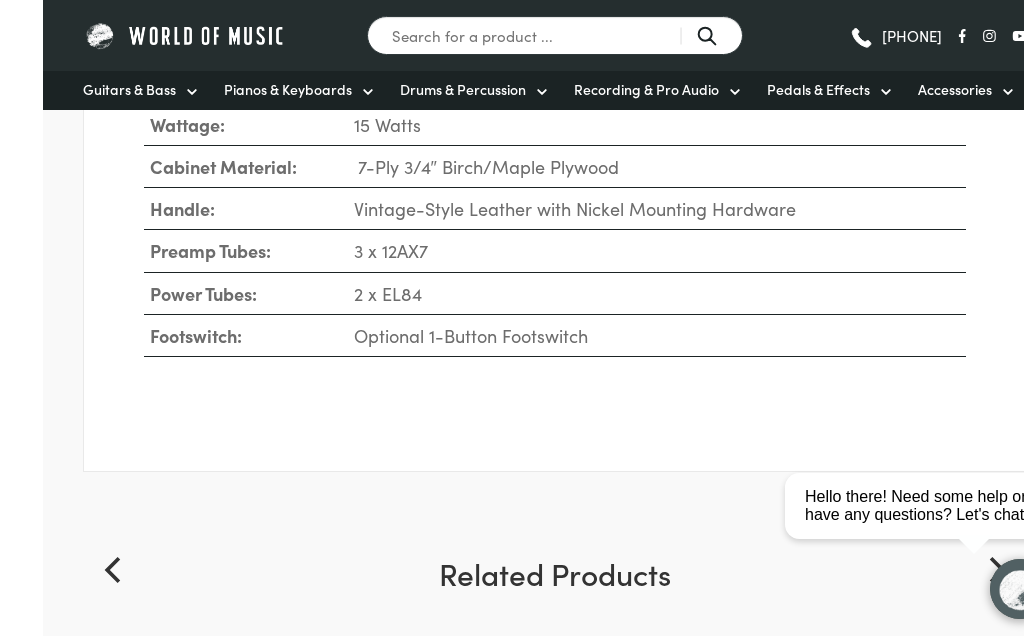 scroll, scrollTop: 1460, scrollLeft: 0, axis: vertical 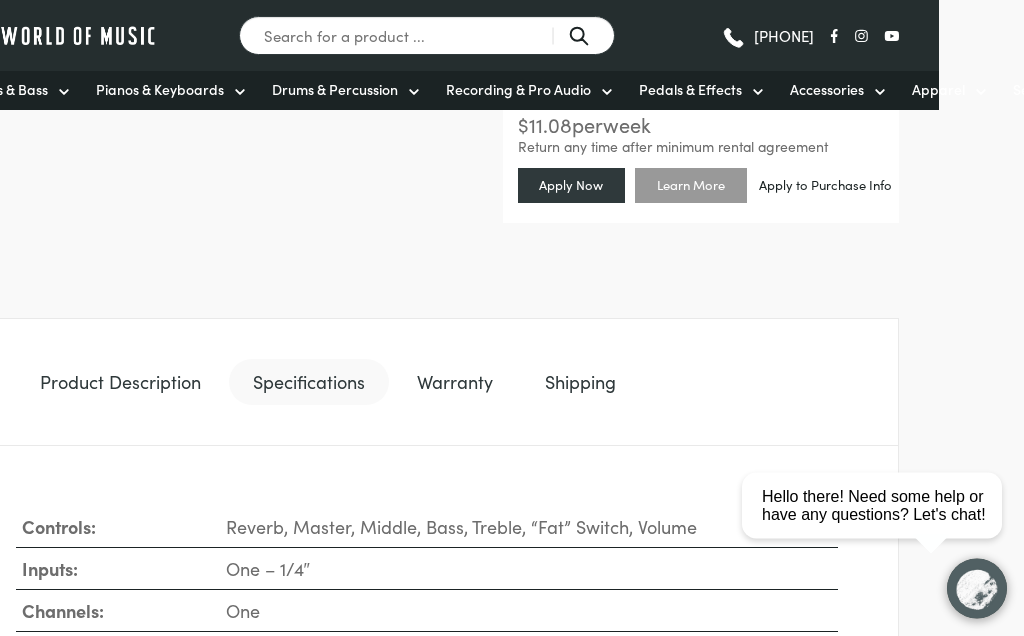click on "Shipping" at bounding box center (580, 383) 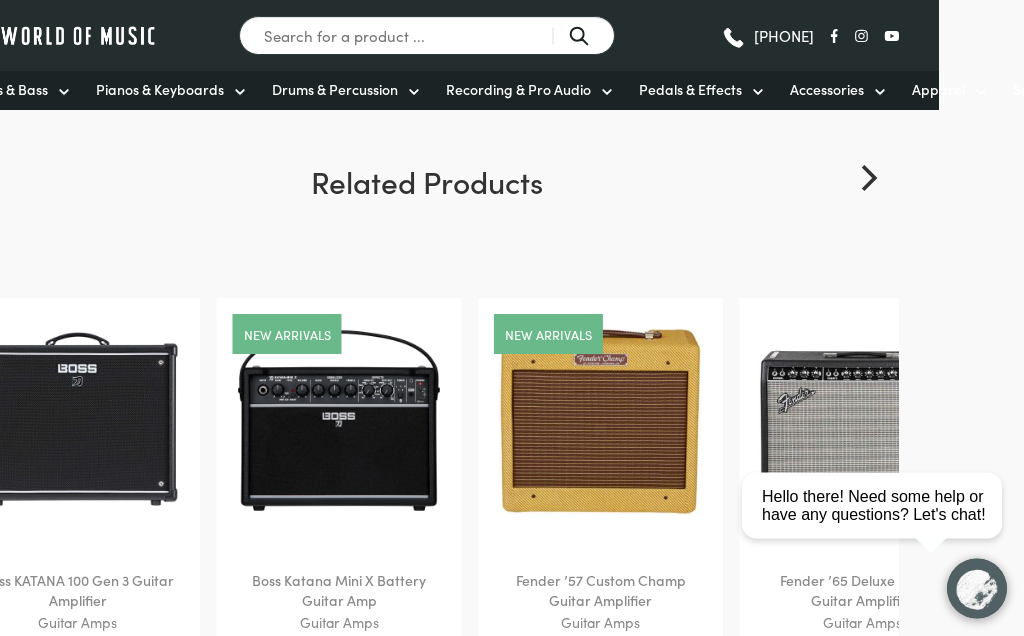 scroll, scrollTop: 1449, scrollLeft: 85, axis: both 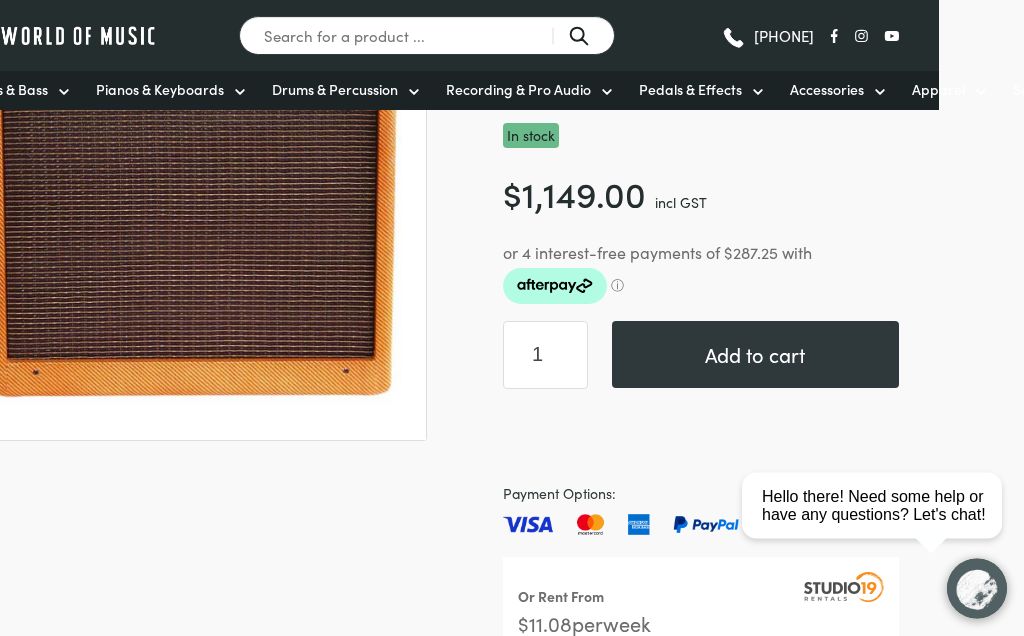 click on "Add to cart" at bounding box center [755, 355] 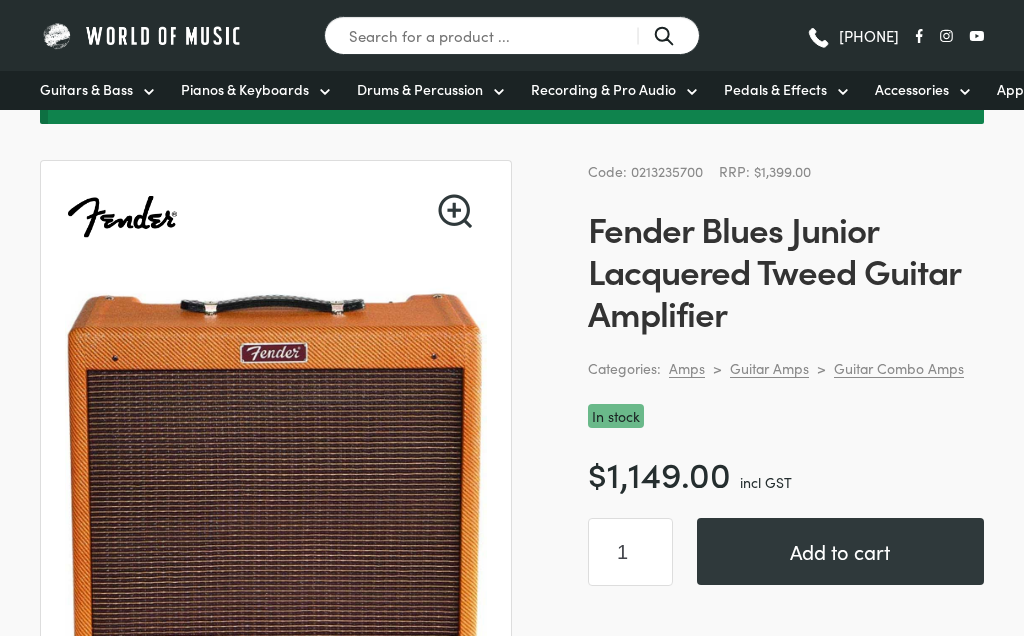scroll, scrollTop: 0, scrollLeft: 0, axis: both 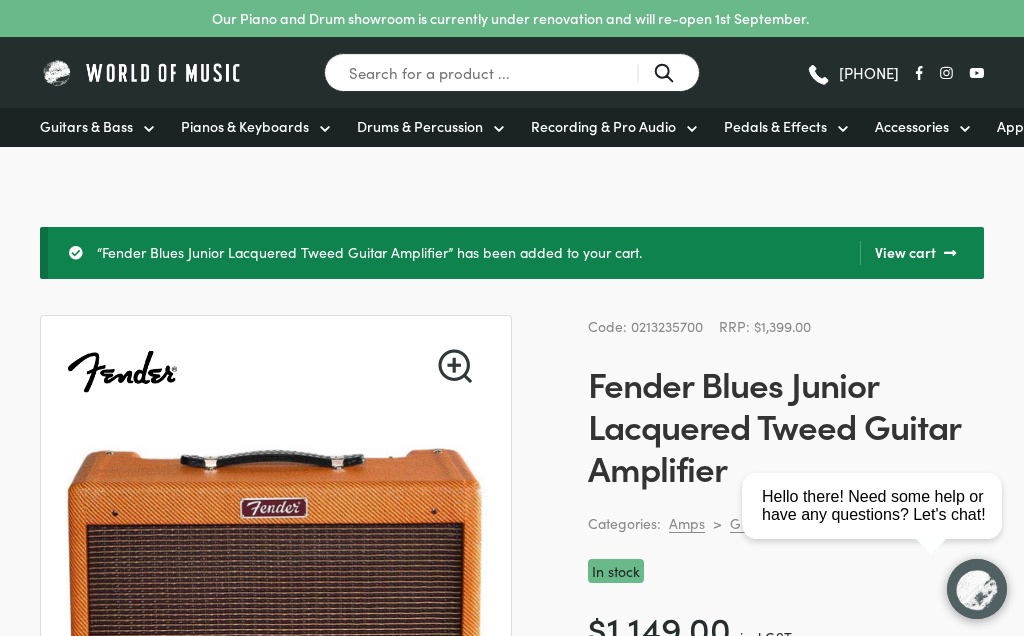 click on "View cart" at bounding box center [908, 253] 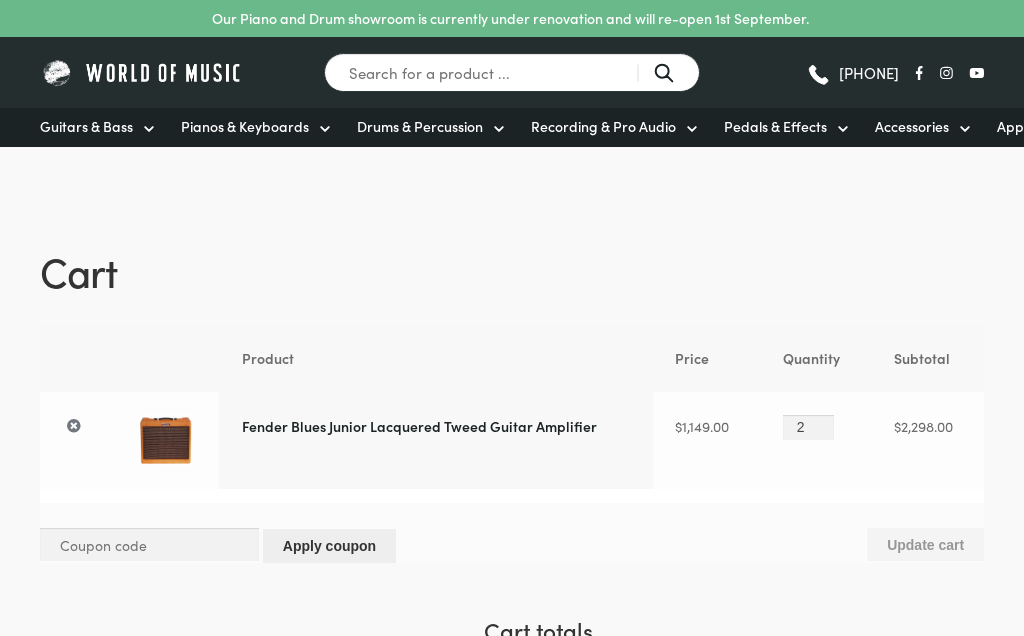 scroll, scrollTop: 0, scrollLeft: 0, axis: both 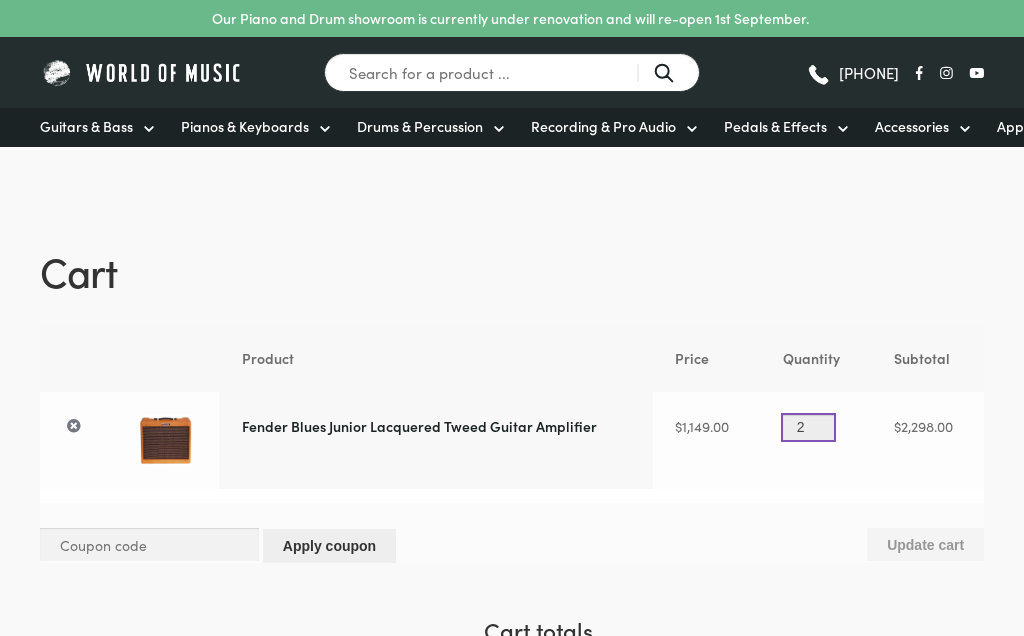 click on "2" at bounding box center [808, 427] 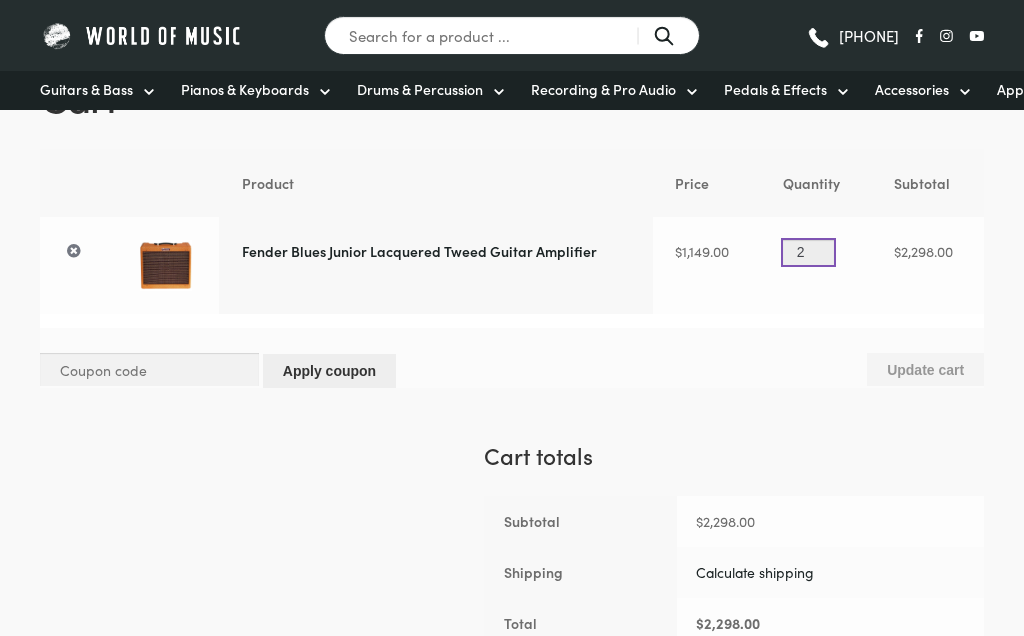scroll, scrollTop: 0, scrollLeft: 0, axis: both 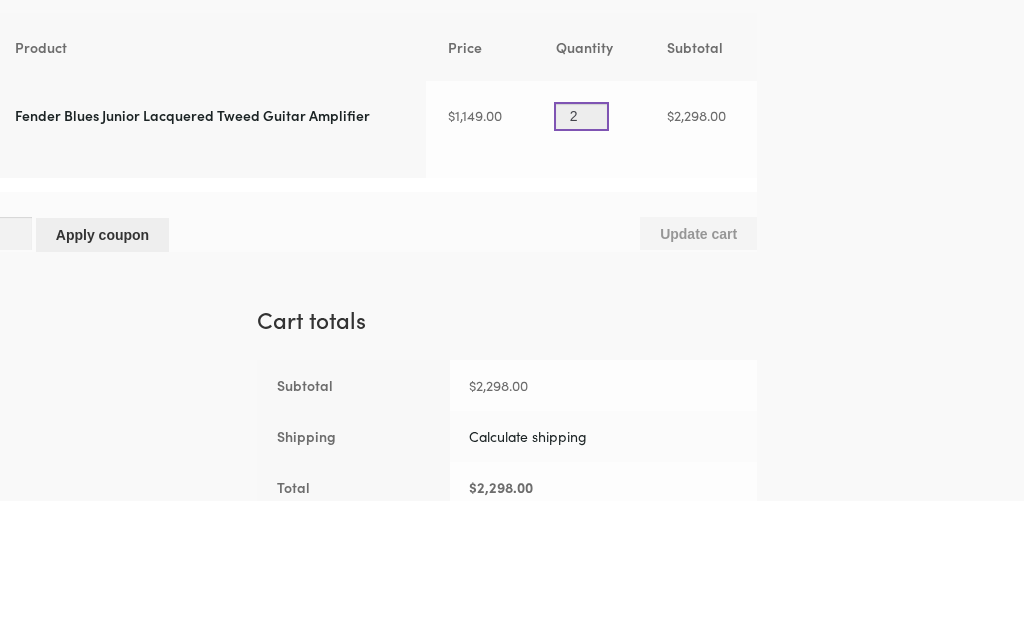 click on "2" at bounding box center [581, 252] 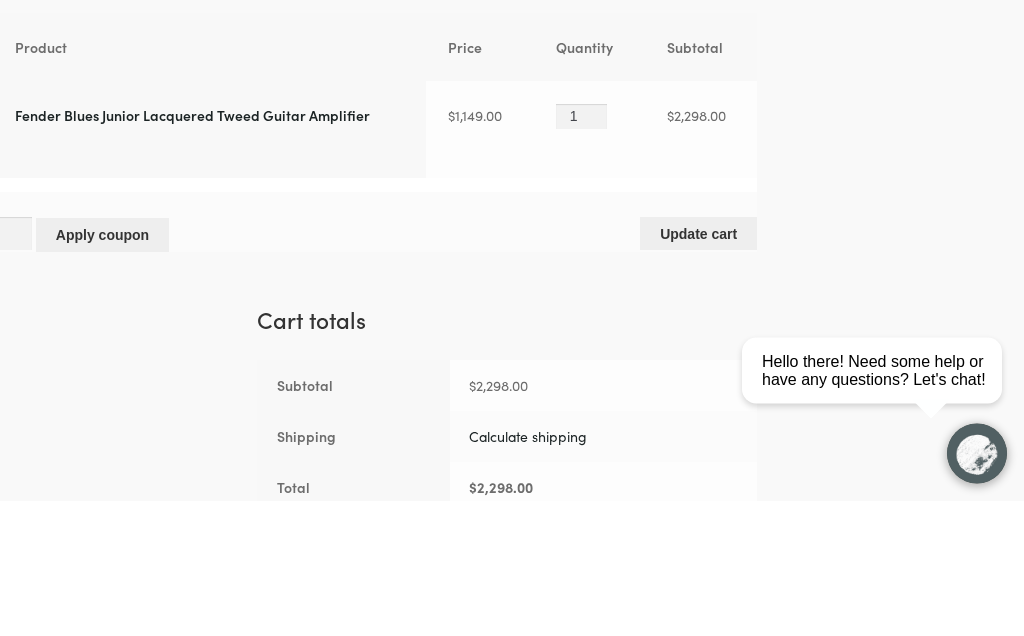 scroll, scrollTop: 311, scrollLeft: 227, axis: both 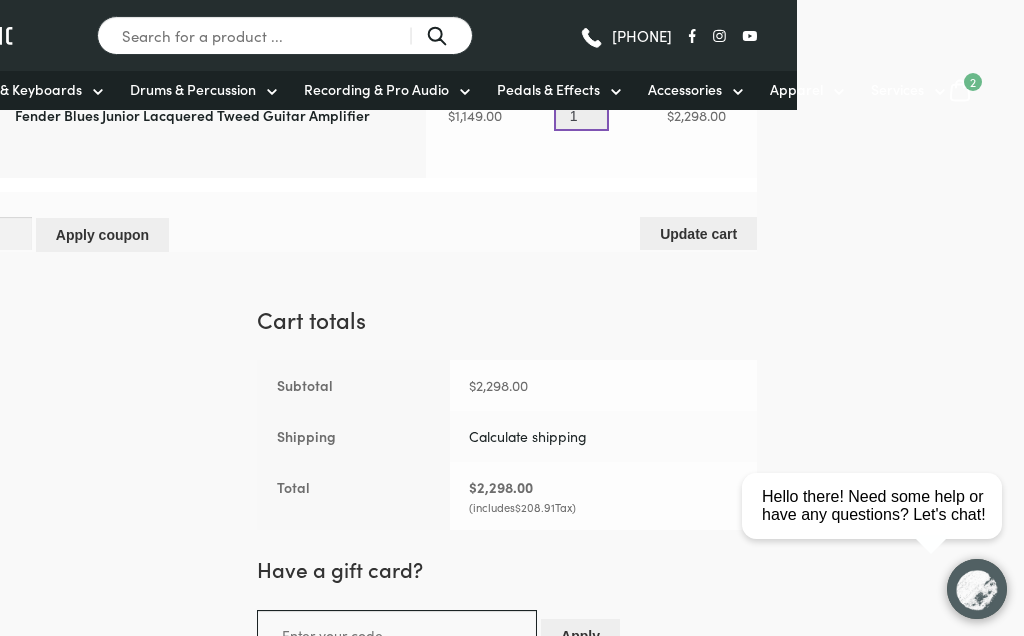 type on "1" 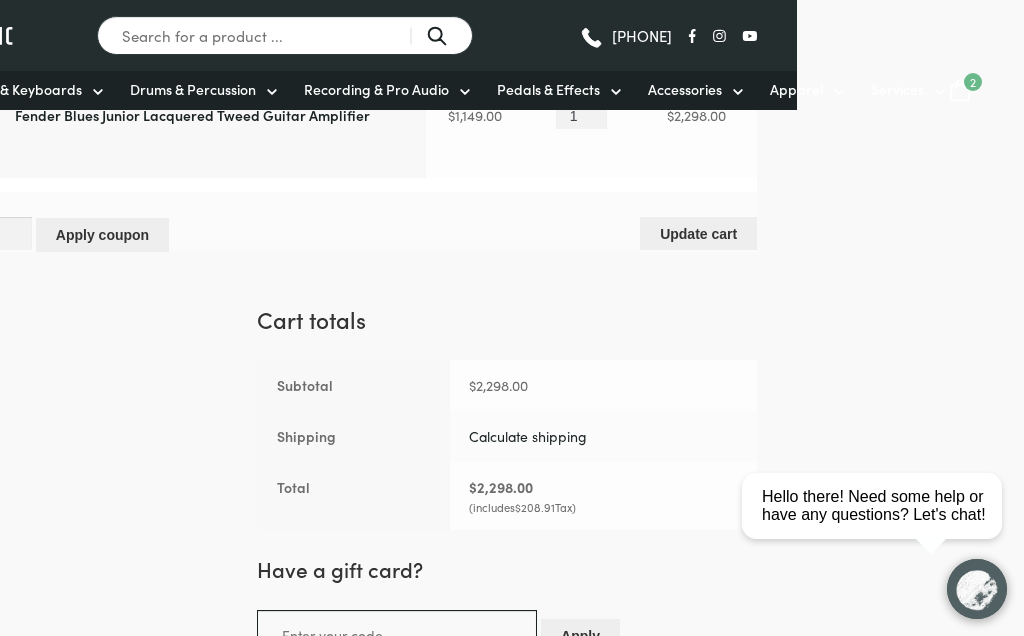 click on "Update cart" at bounding box center (698, 233) 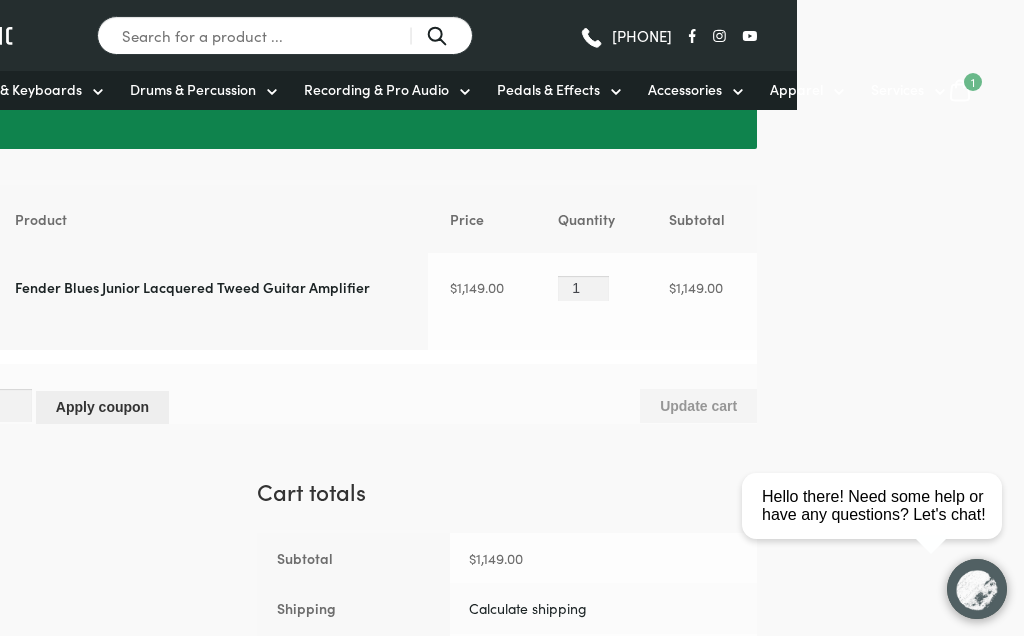 scroll, scrollTop: 417, scrollLeft: 227, axis: both 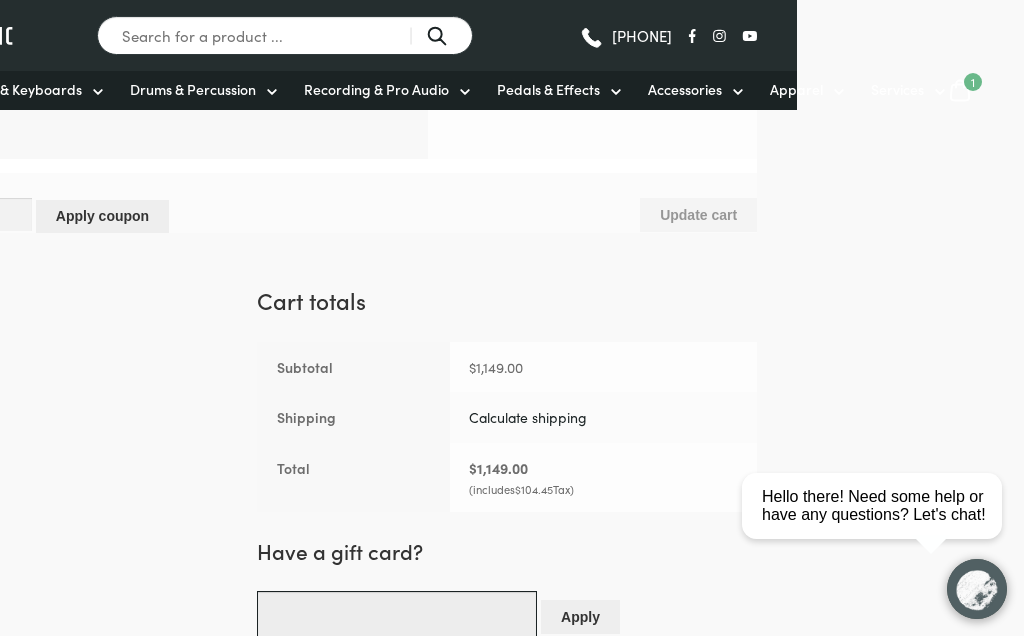 click at bounding box center [397, 616] 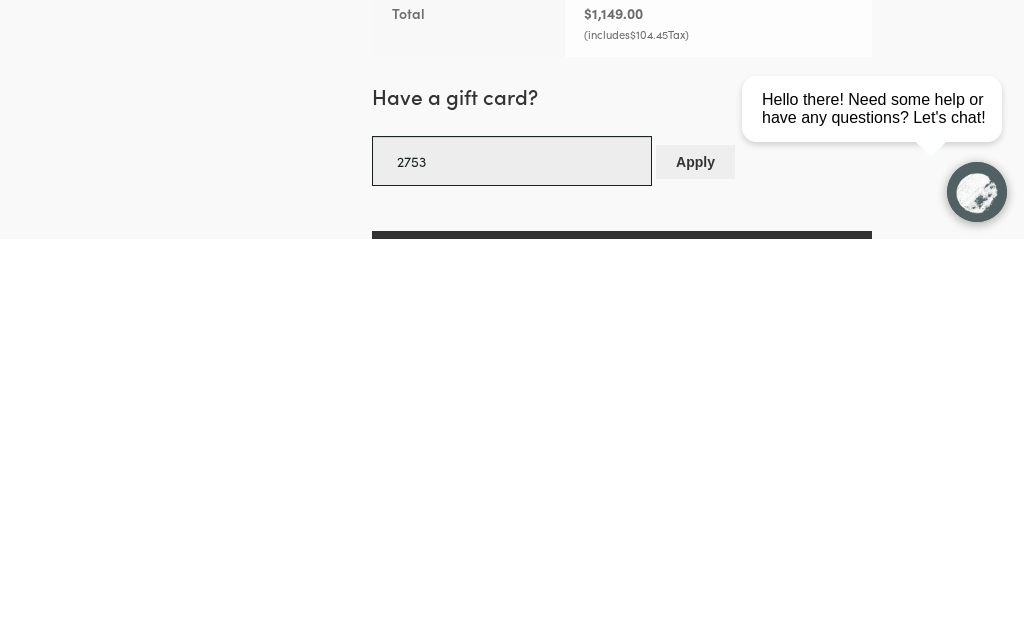 type on "2753" 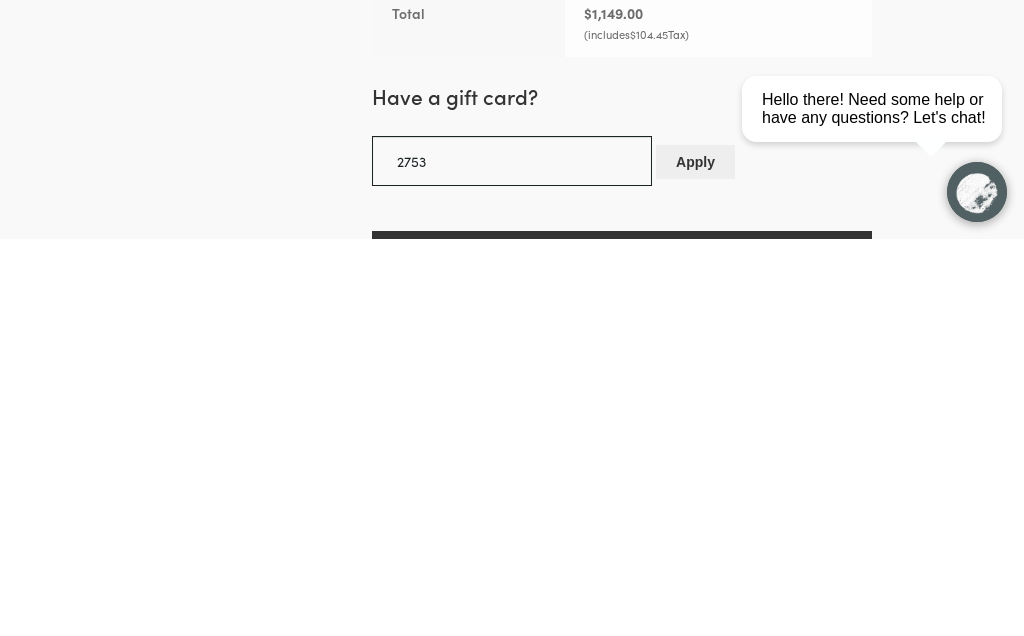 click on "Apply" at bounding box center [695, 558] 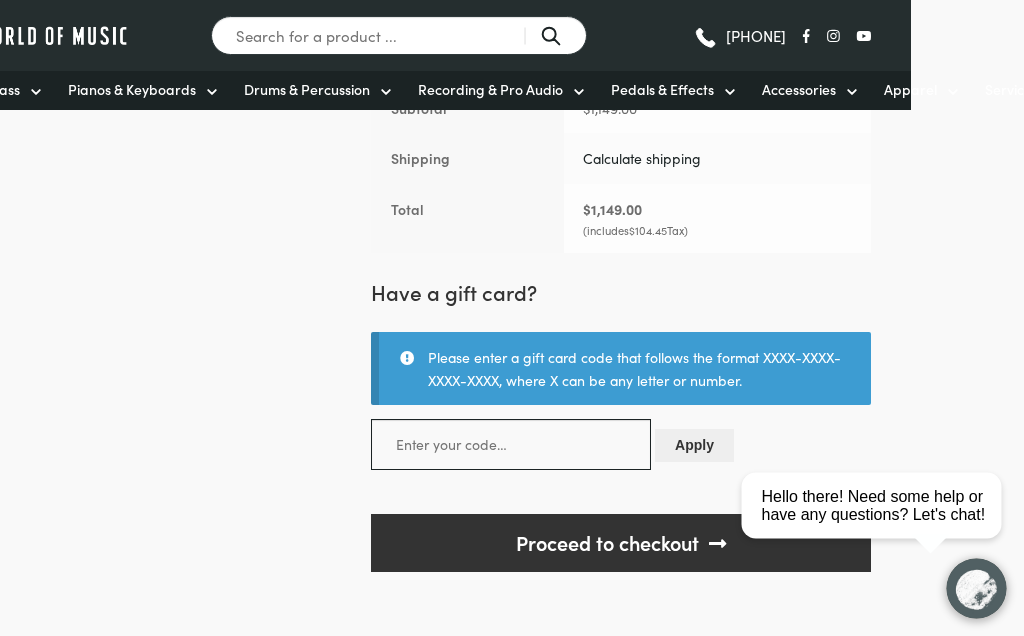 scroll, scrollTop: 694, scrollLeft: 113, axis: both 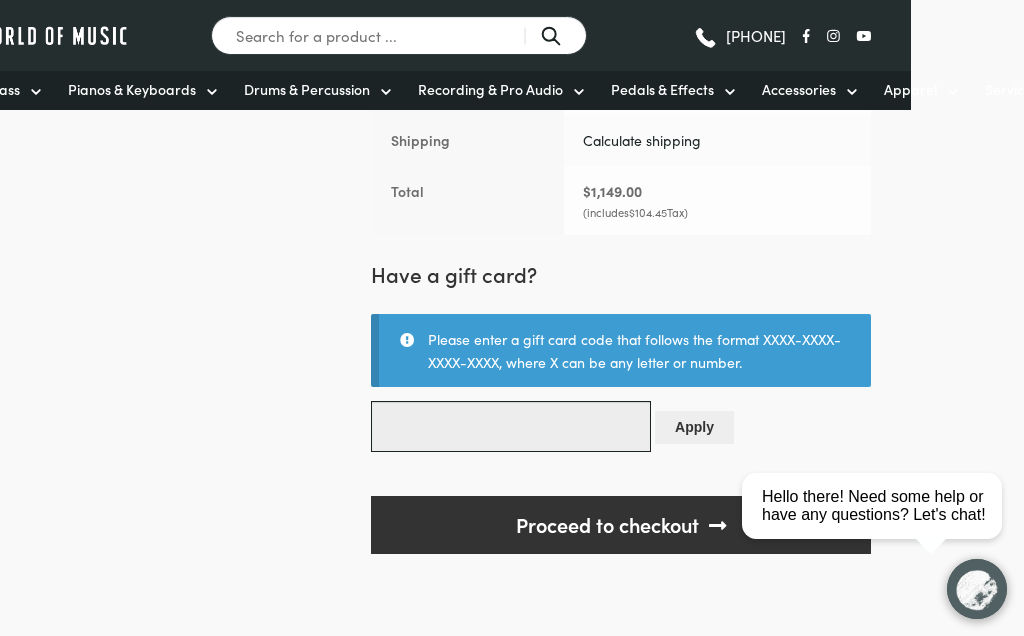 click at bounding box center [511, 426] 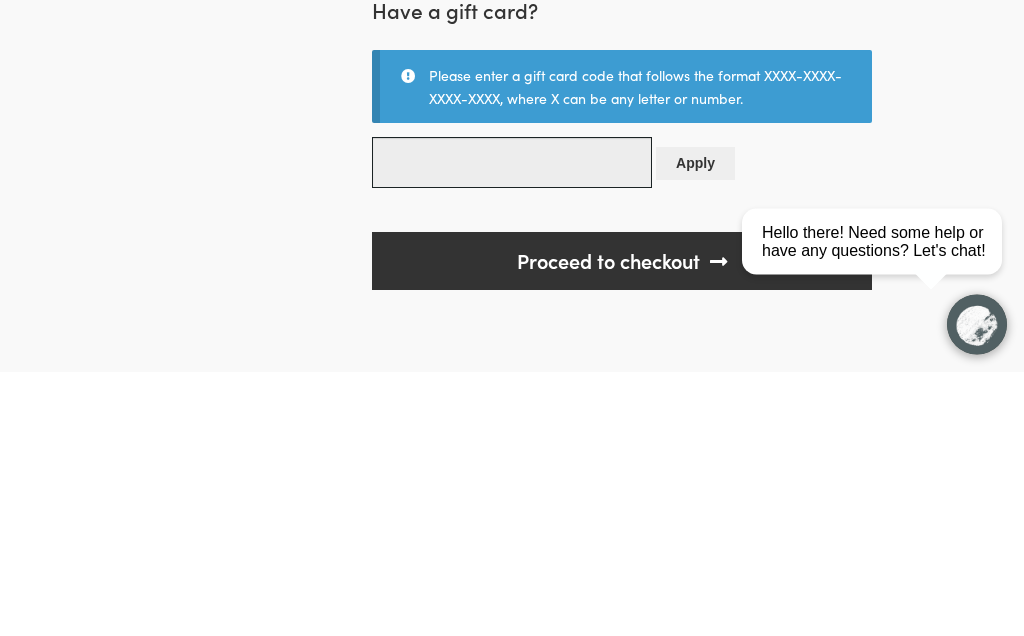 click at bounding box center [512, 427] 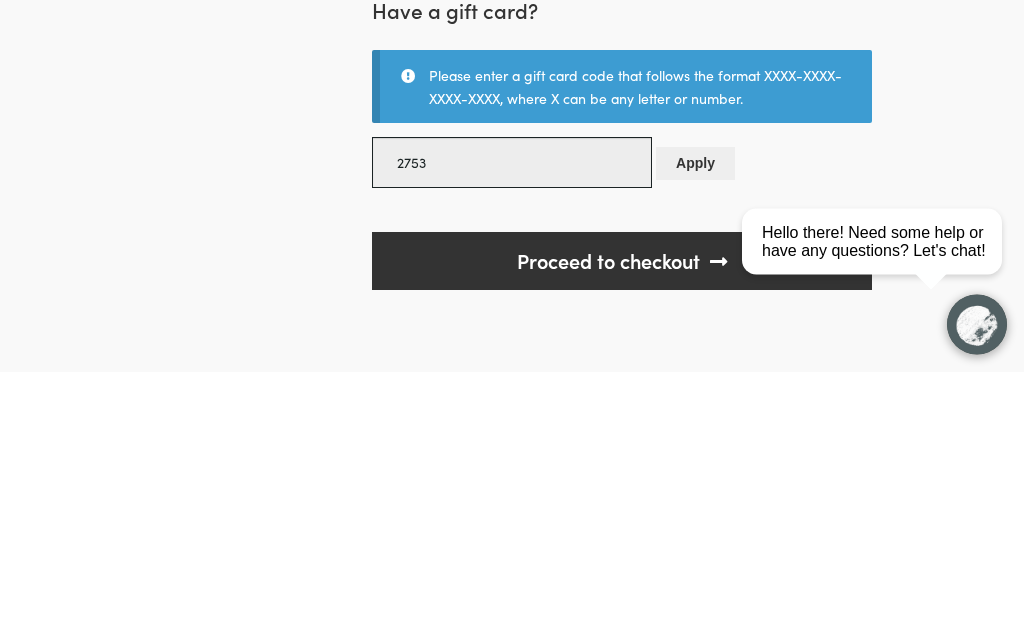 type on "2753" 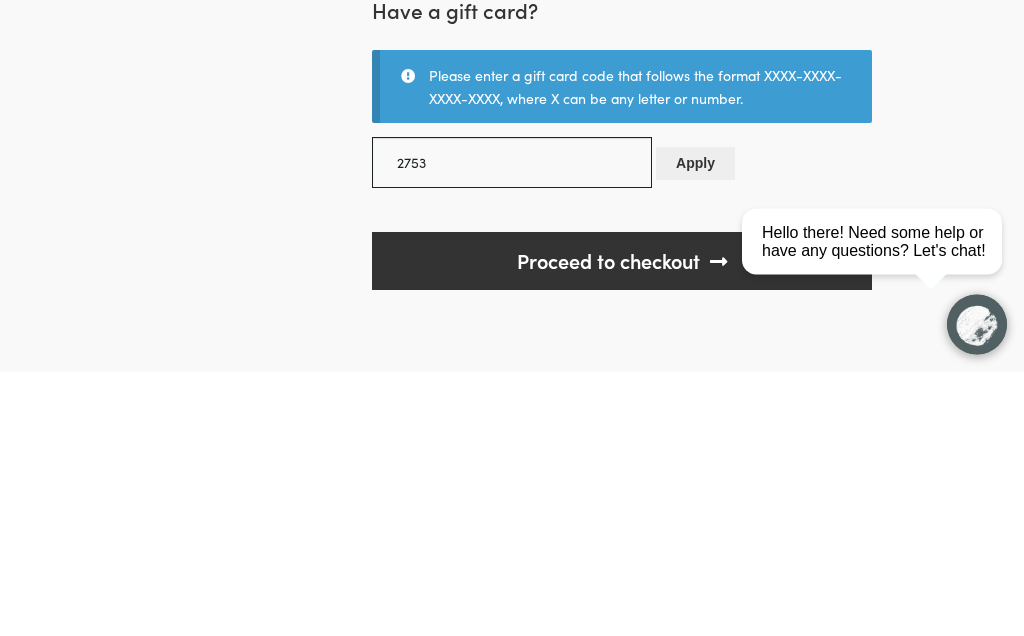 click on "Apply" at bounding box center (695, 428) 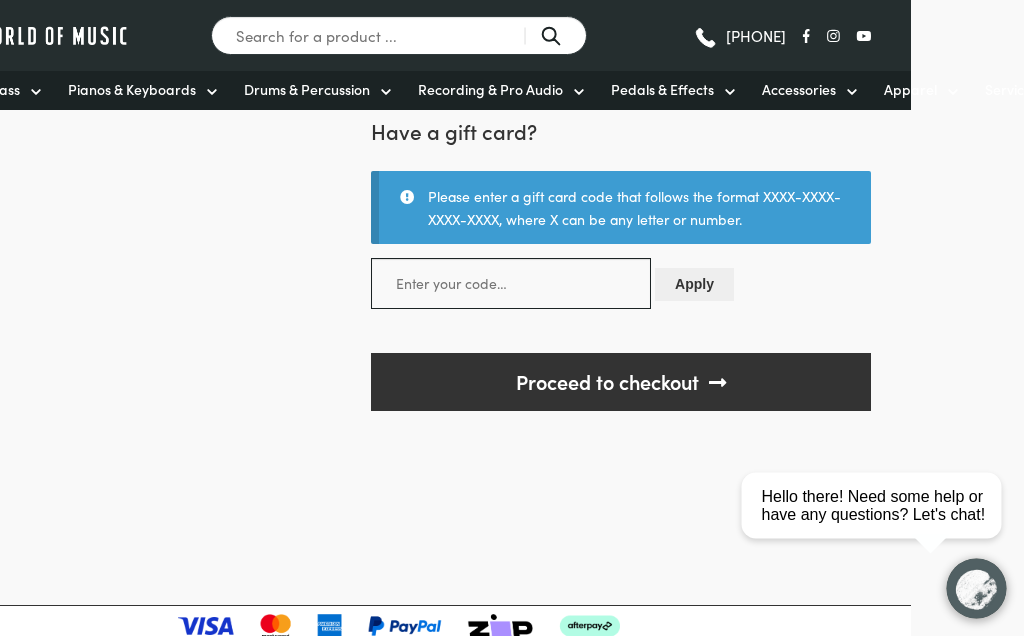 scroll, scrollTop: 837, scrollLeft: 112, axis: both 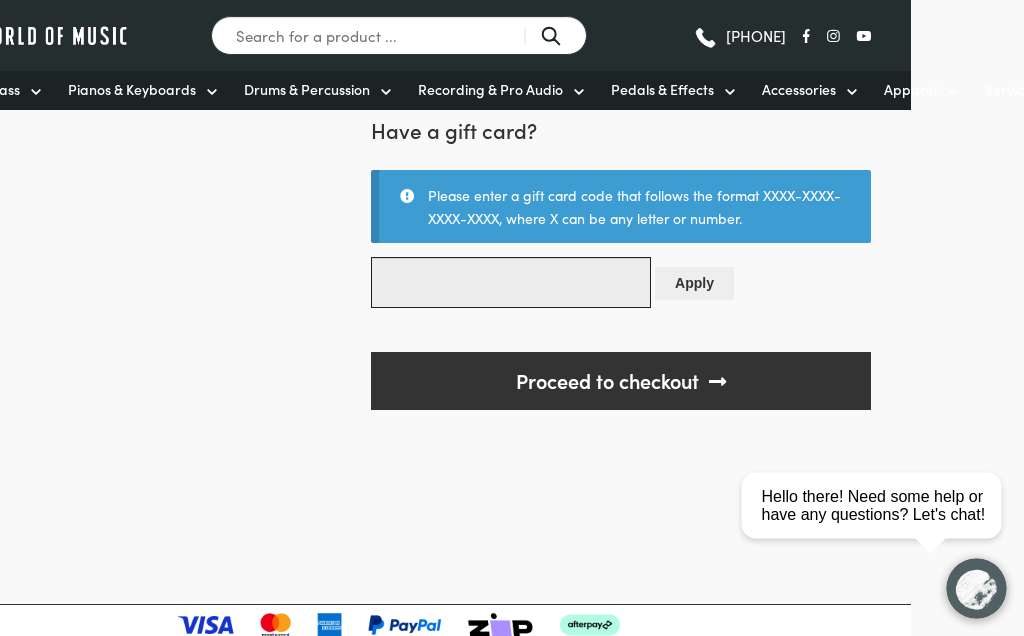 click at bounding box center (512, 283) 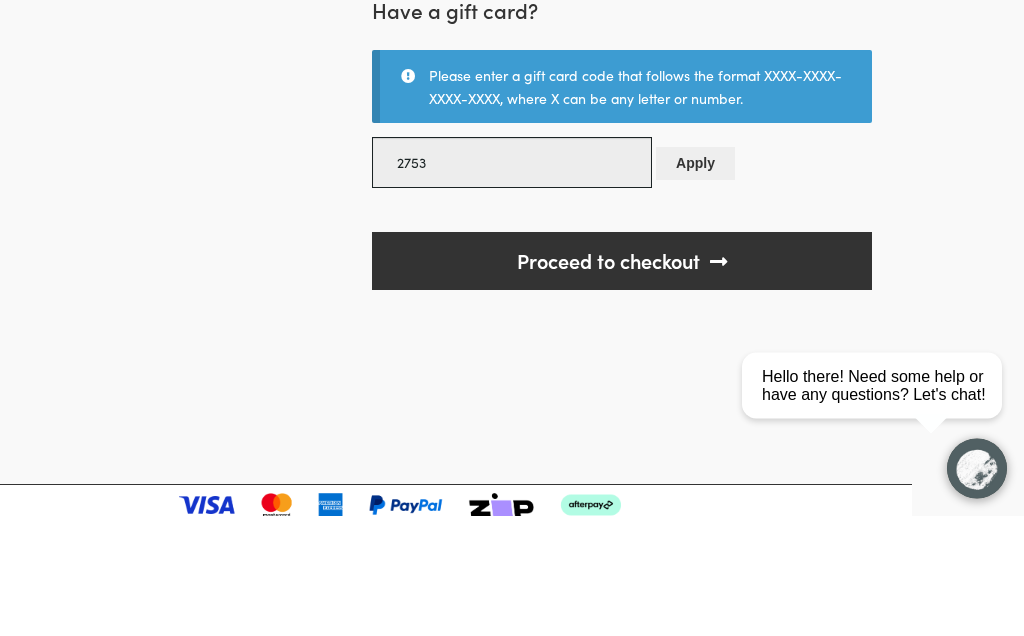 type on "2753" 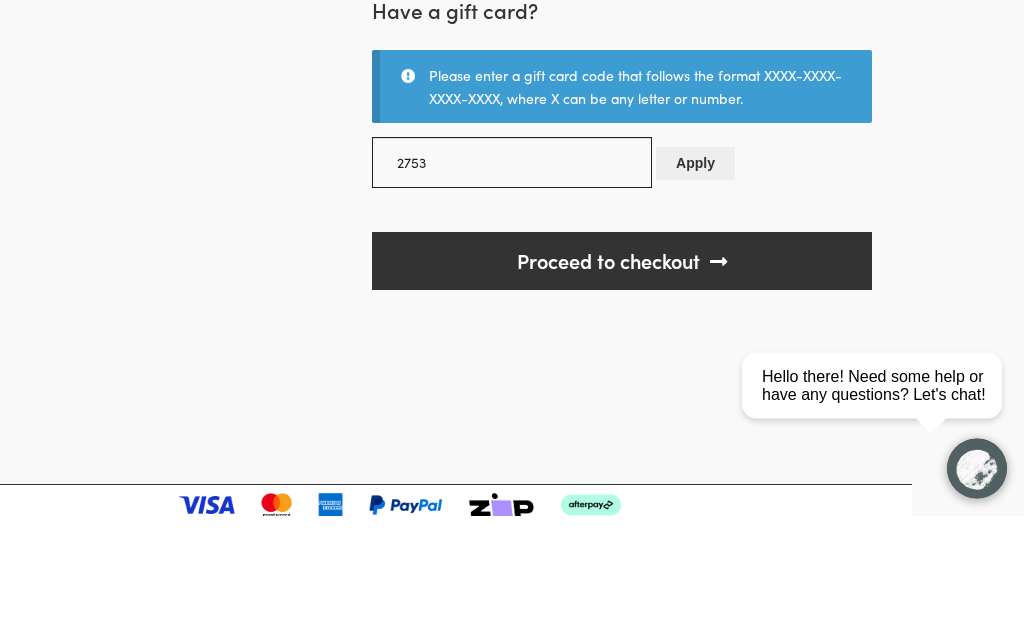 click on "Apply" at bounding box center [695, 284] 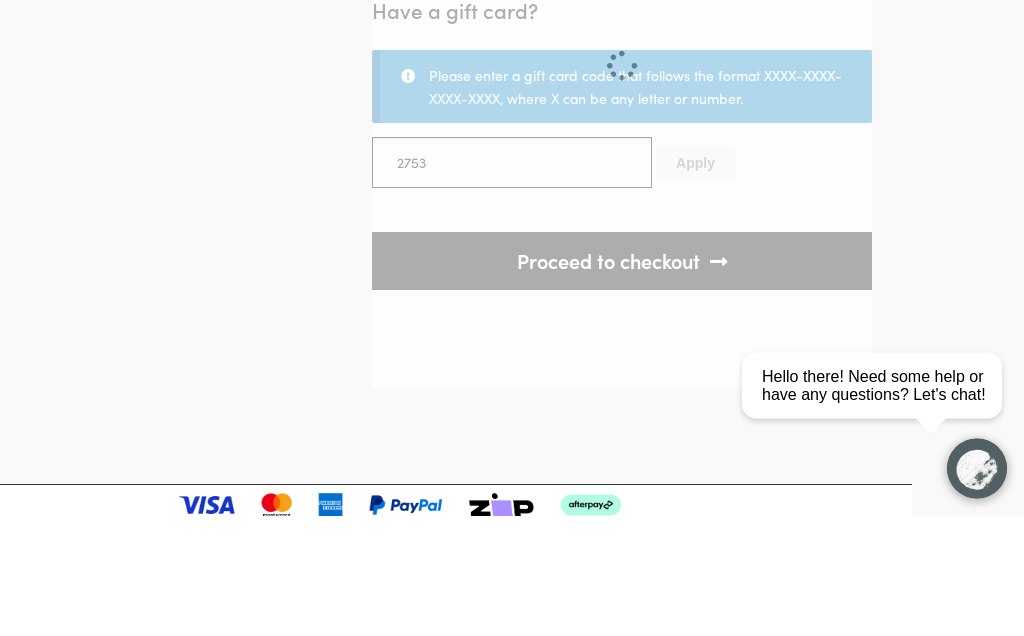 scroll, scrollTop: 958, scrollLeft: 113, axis: both 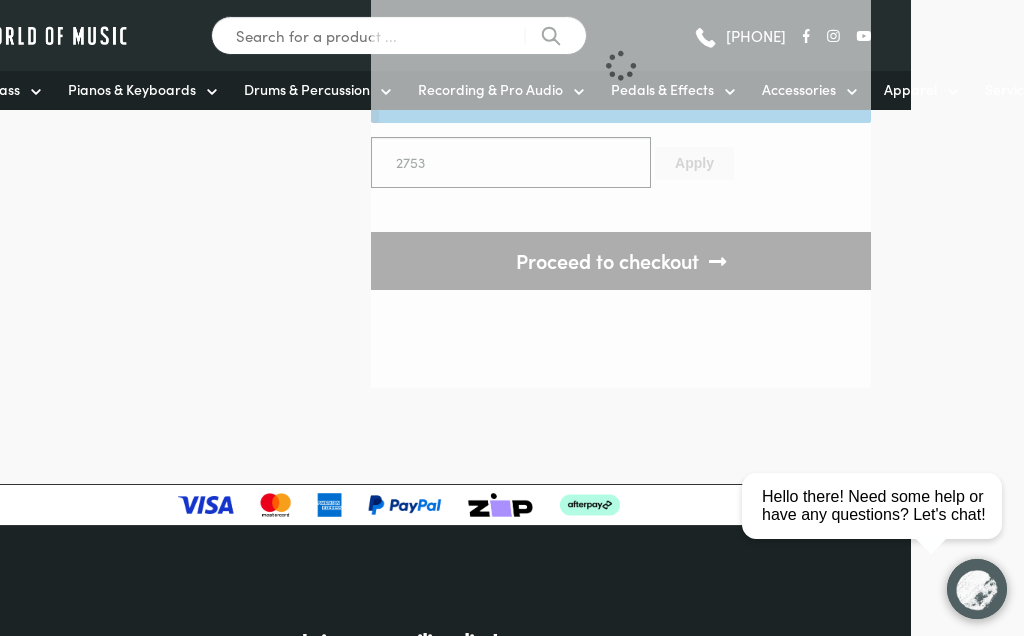 type 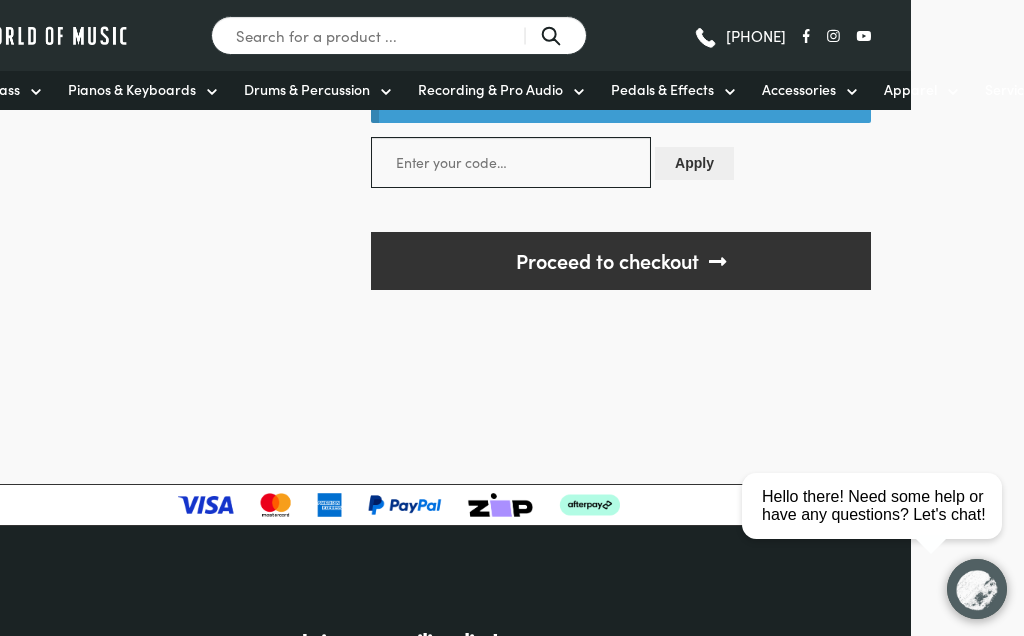 click on "Proceed to checkout" at bounding box center (621, 261) 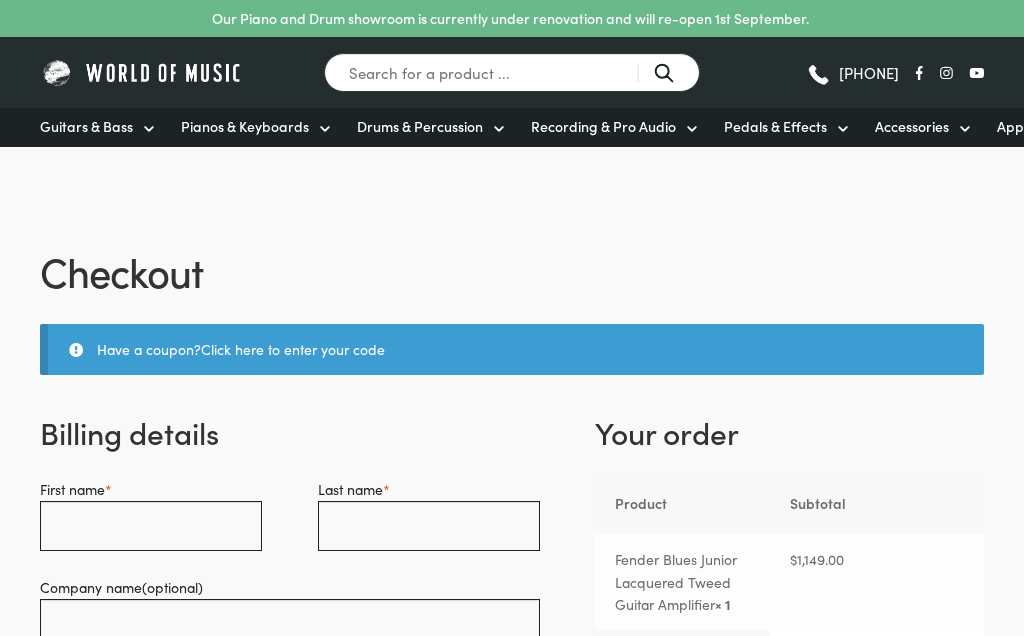 select on "[STATE_CODE]" 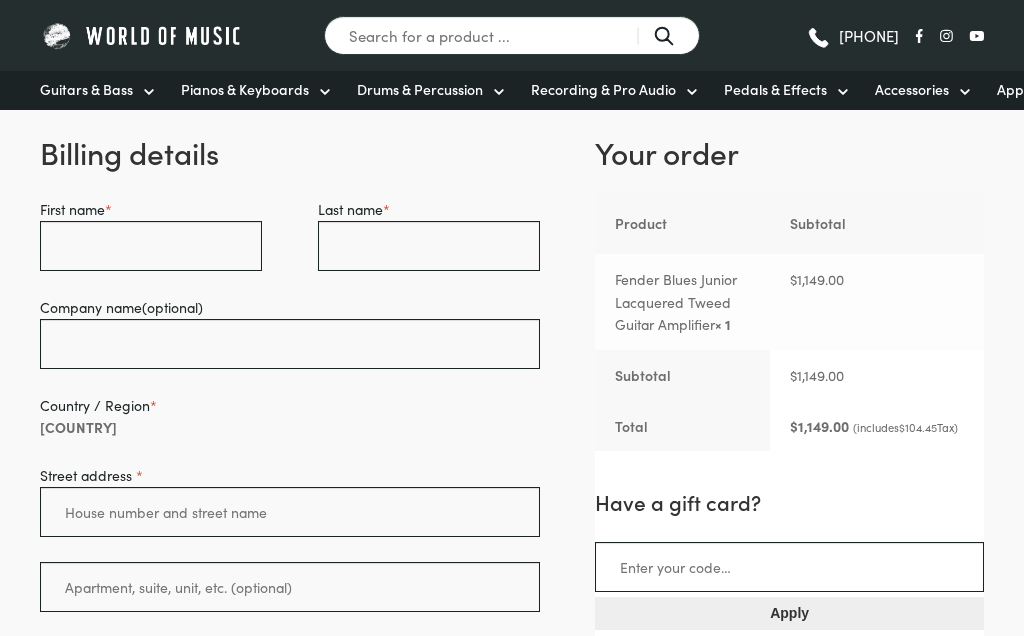 scroll, scrollTop: 0, scrollLeft: 0, axis: both 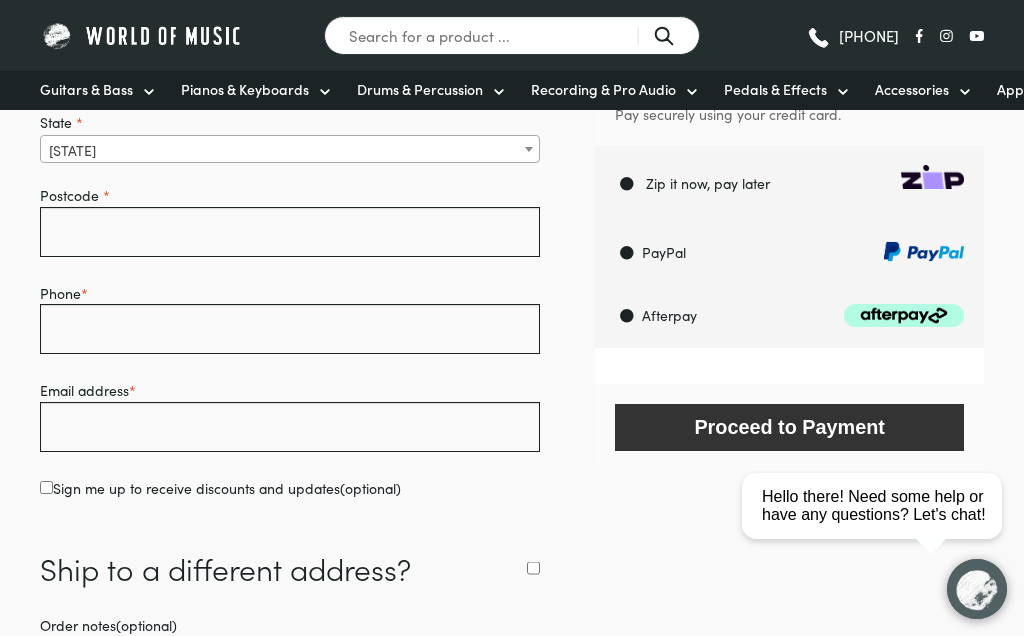 click on "close Hello there! Need some help or have any questions? Let's chat!" at bounding box center (879, 416) 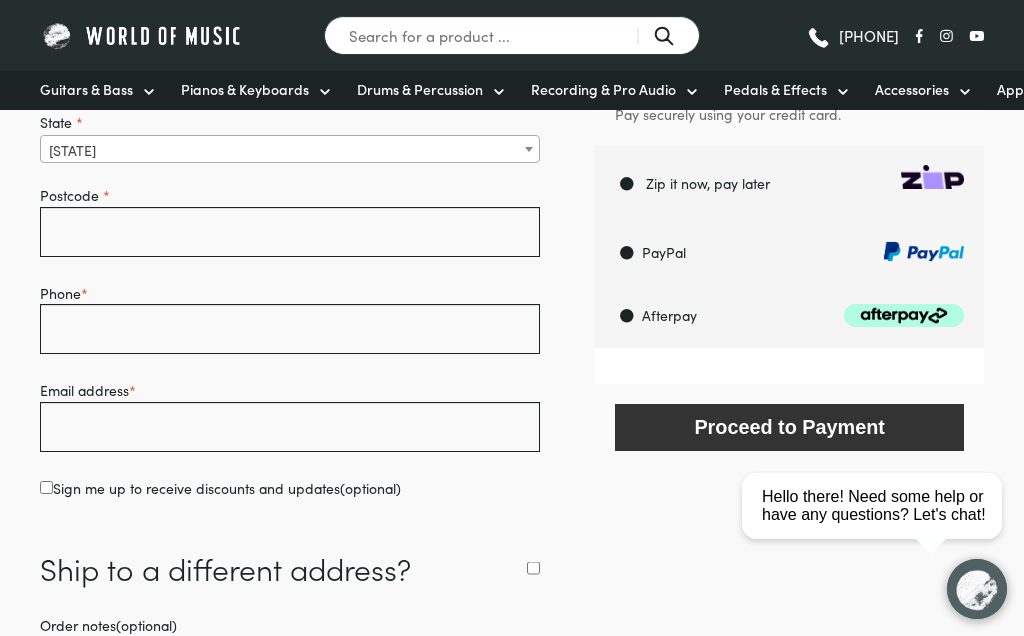 click on "close Hello there! Need some help or have any questions? Let's chat!" at bounding box center (879, 416) 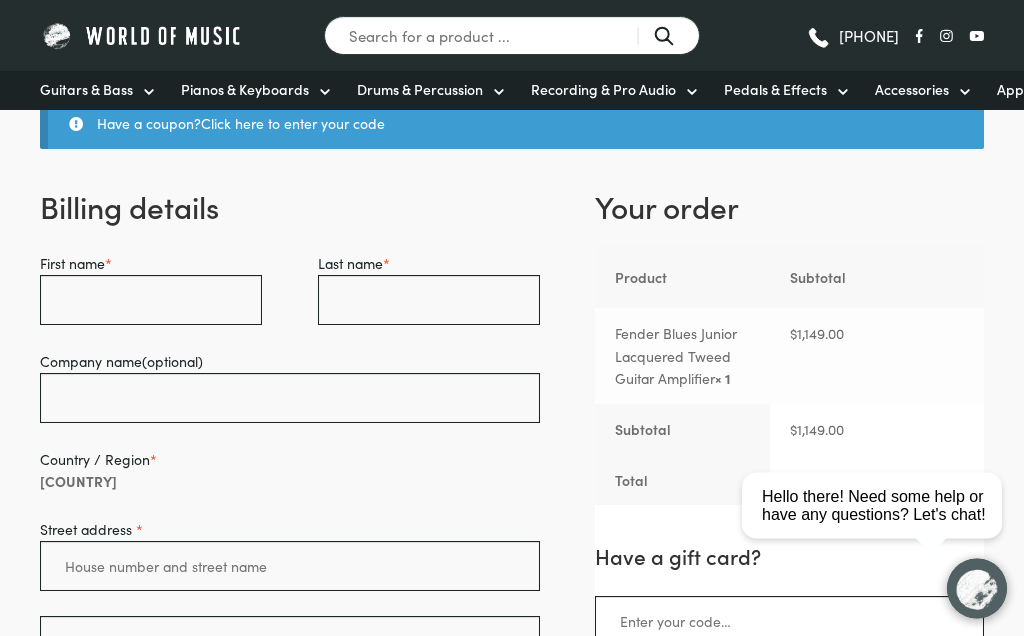 scroll, scrollTop: 0, scrollLeft: 0, axis: both 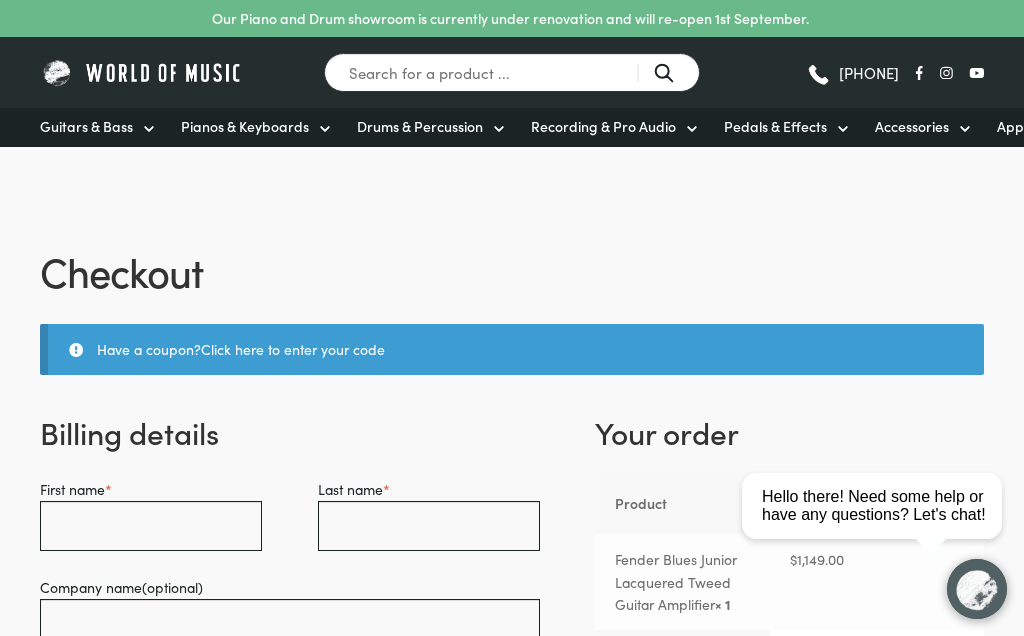 click at bounding box center [142, 72] 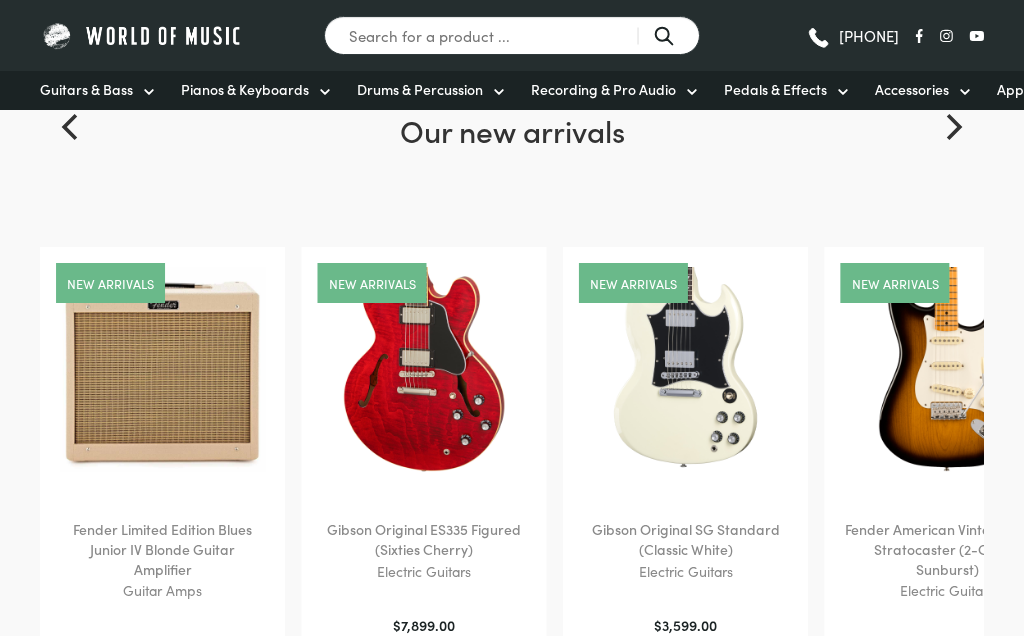 scroll, scrollTop: 0, scrollLeft: 0, axis: both 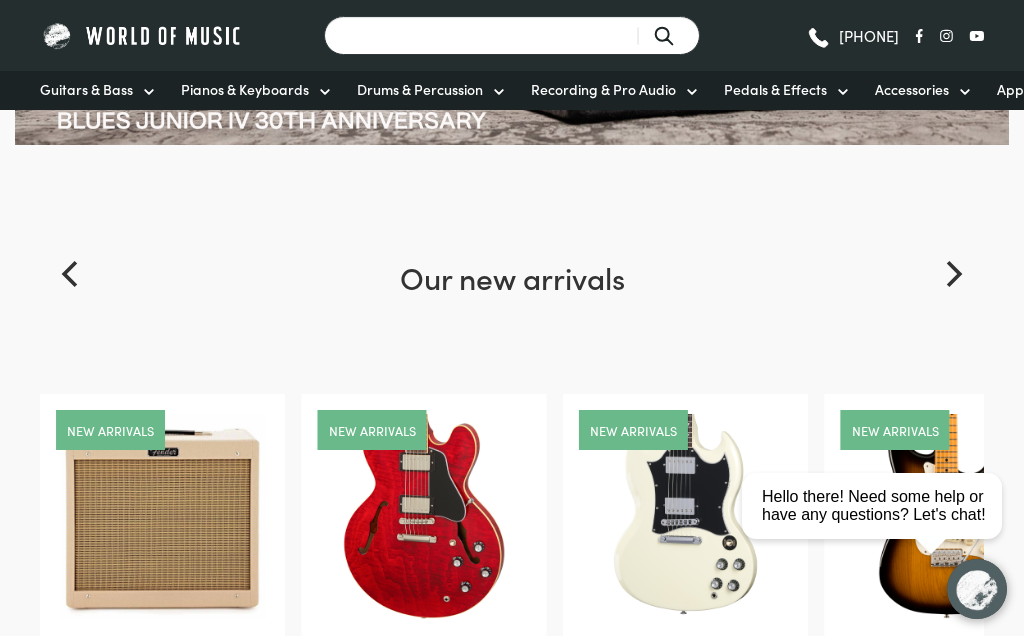 click on "Search for a product ..." at bounding box center (512, 35) 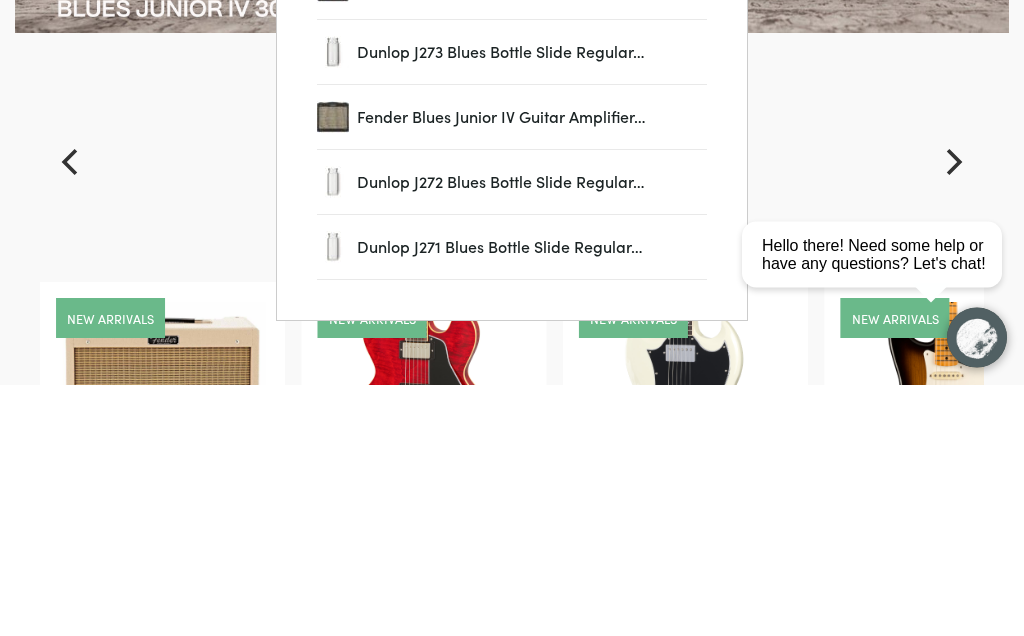 scroll, scrollTop: 302, scrollLeft: 0, axis: vertical 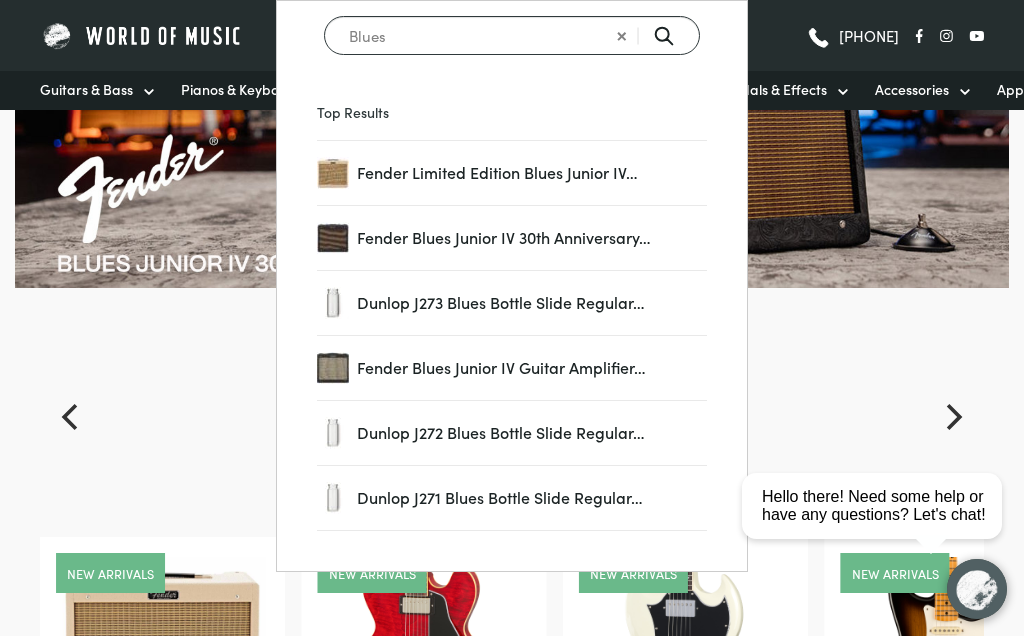 click on "Blues" at bounding box center [512, 35] 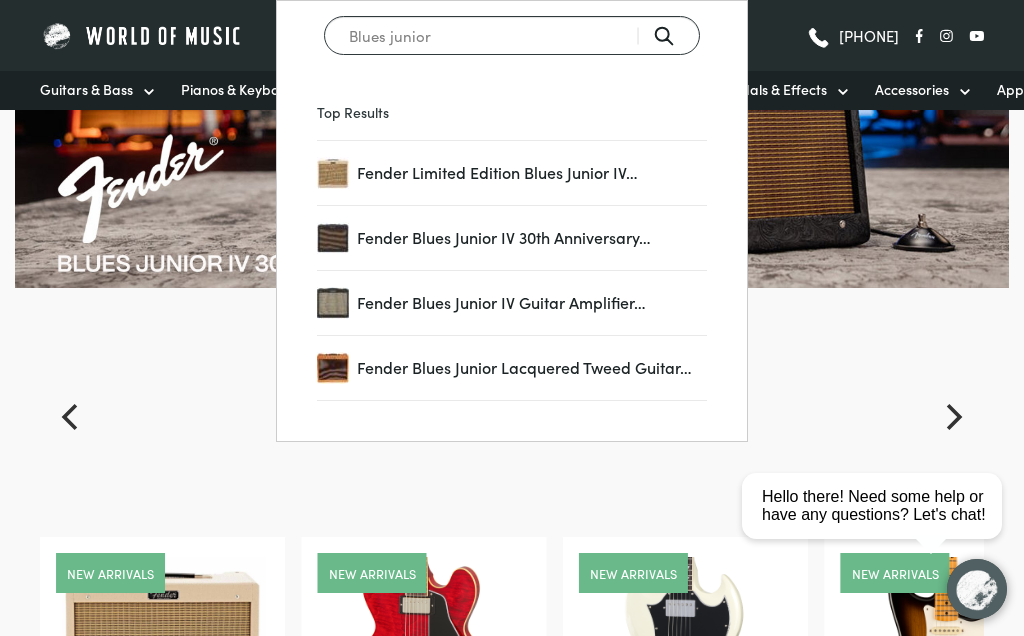 type on "Blues junior" 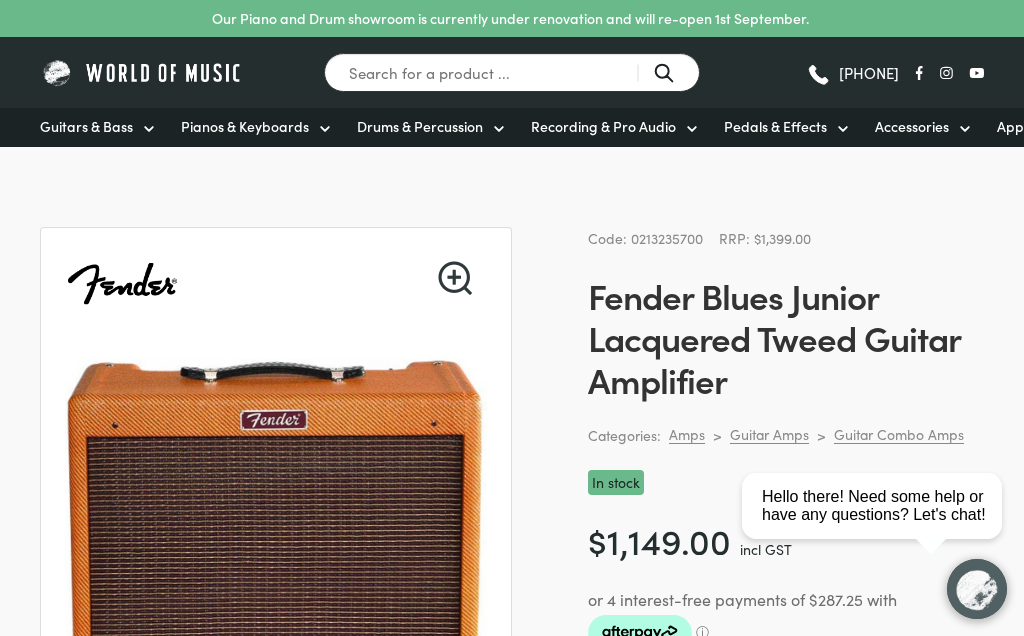 scroll, scrollTop: 0, scrollLeft: 0, axis: both 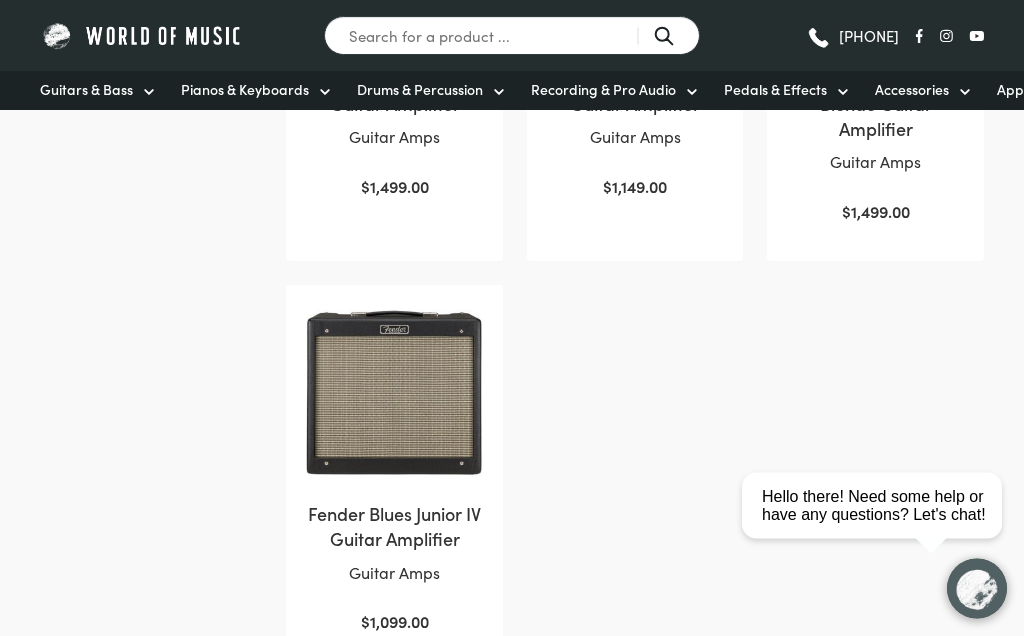 click on "Fender Blues Junior IV Guitar Amplifier" at bounding box center [394, 527] 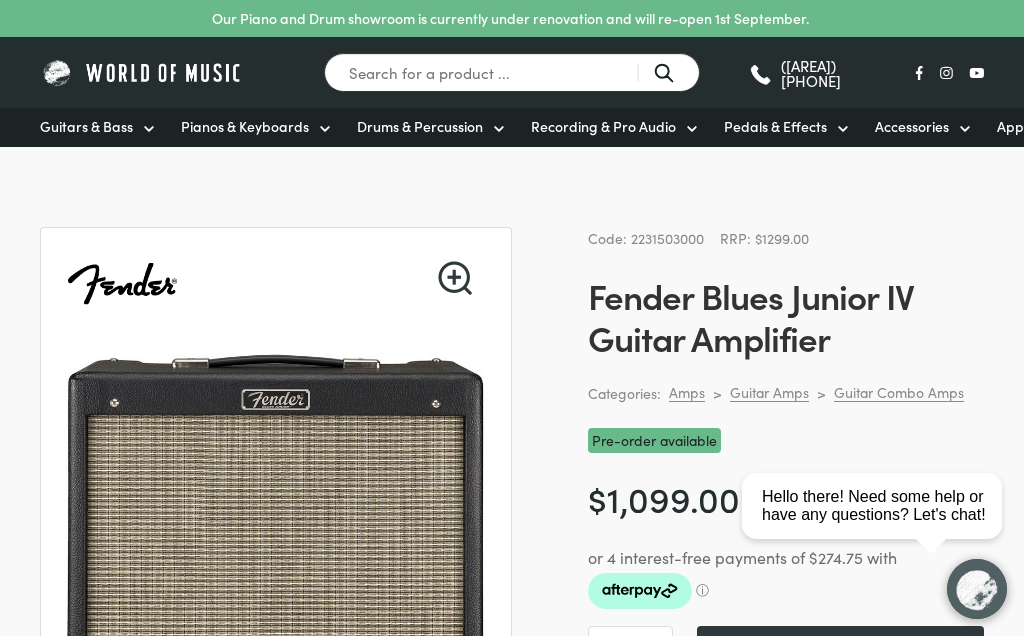 scroll, scrollTop: 0, scrollLeft: 0, axis: both 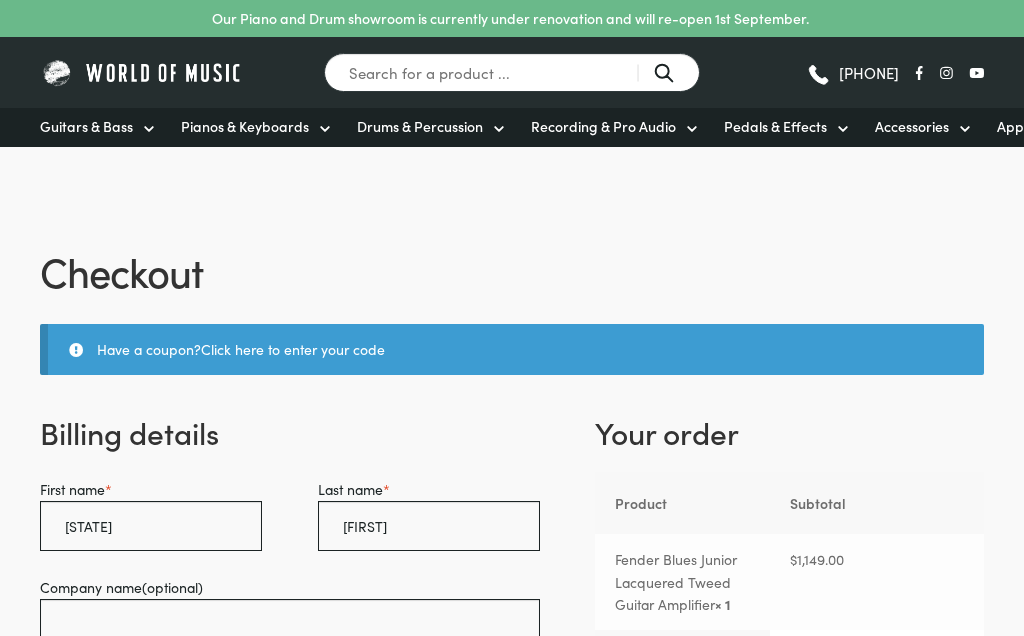 select on "[STATE]" 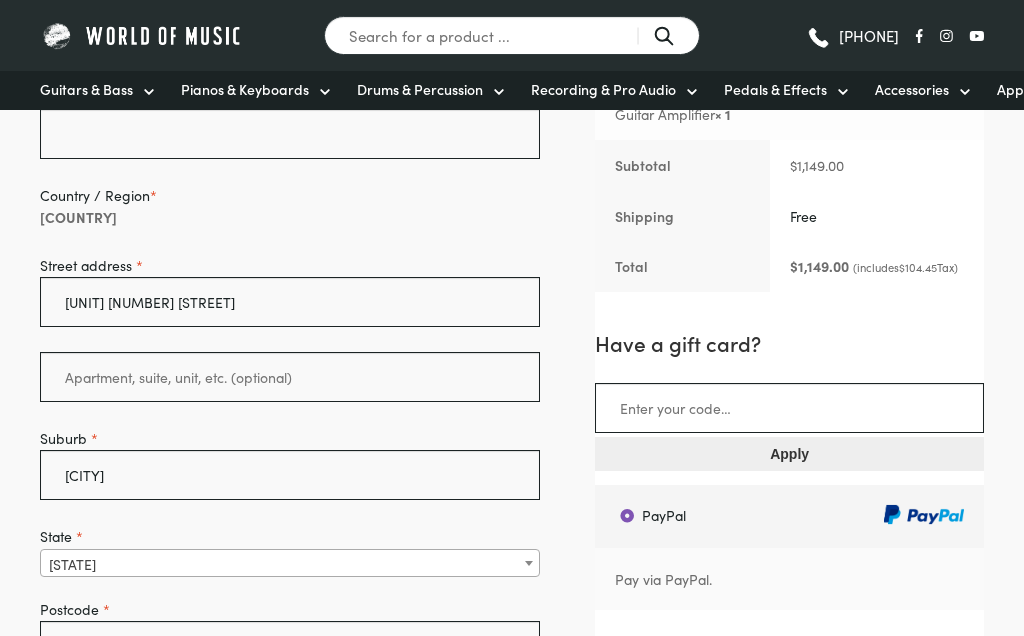 scroll, scrollTop: 0, scrollLeft: 0, axis: both 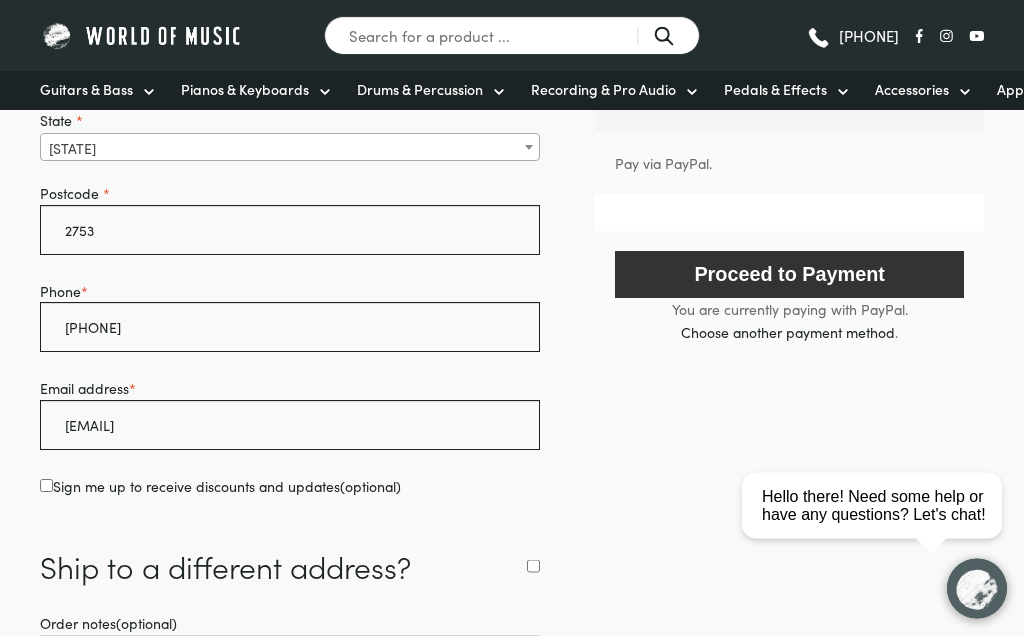 click on "Proceed to Payment" at bounding box center (789, 275) 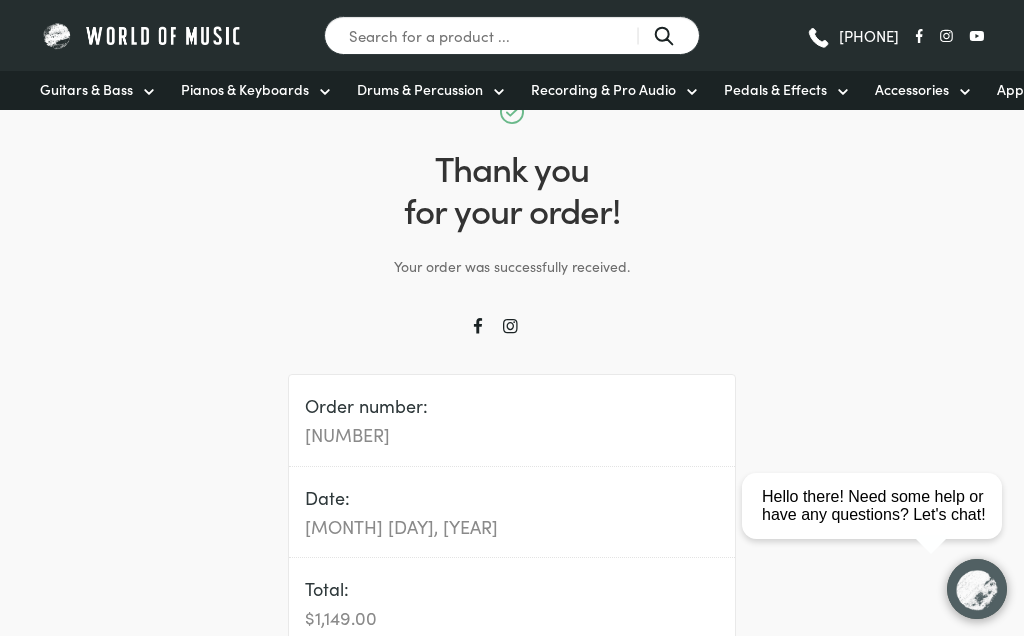 scroll, scrollTop: 0, scrollLeft: 0, axis: both 